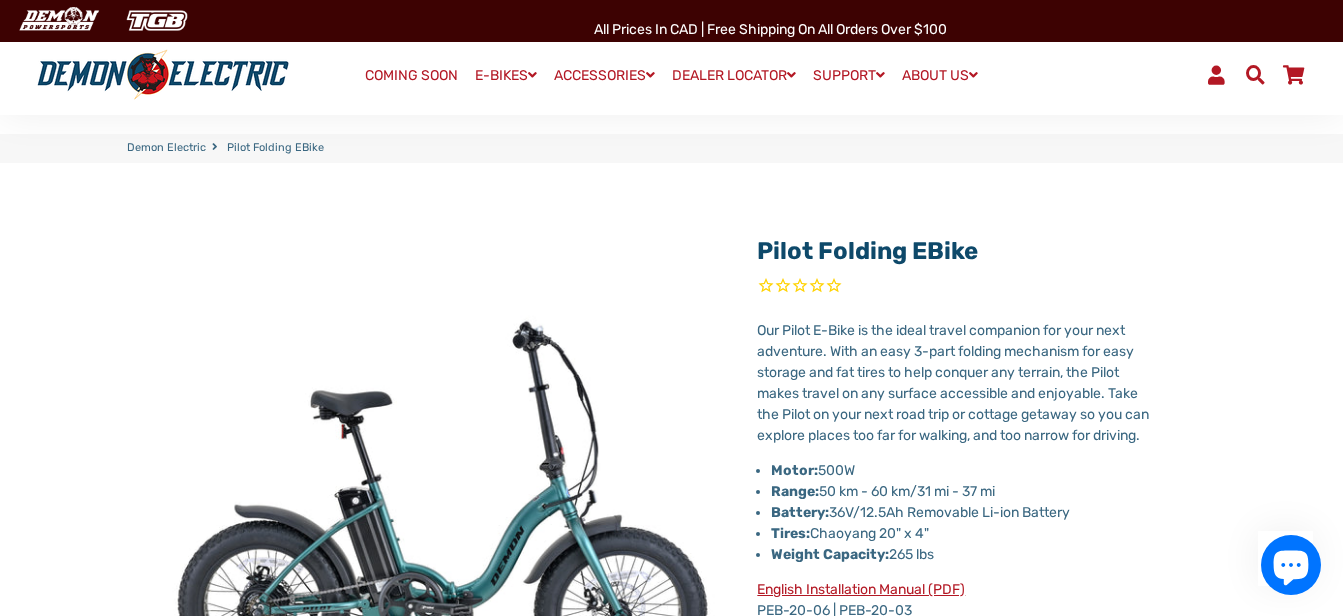 scroll, scrollTop: 1000, scrollLeft: 0, axis: vertical 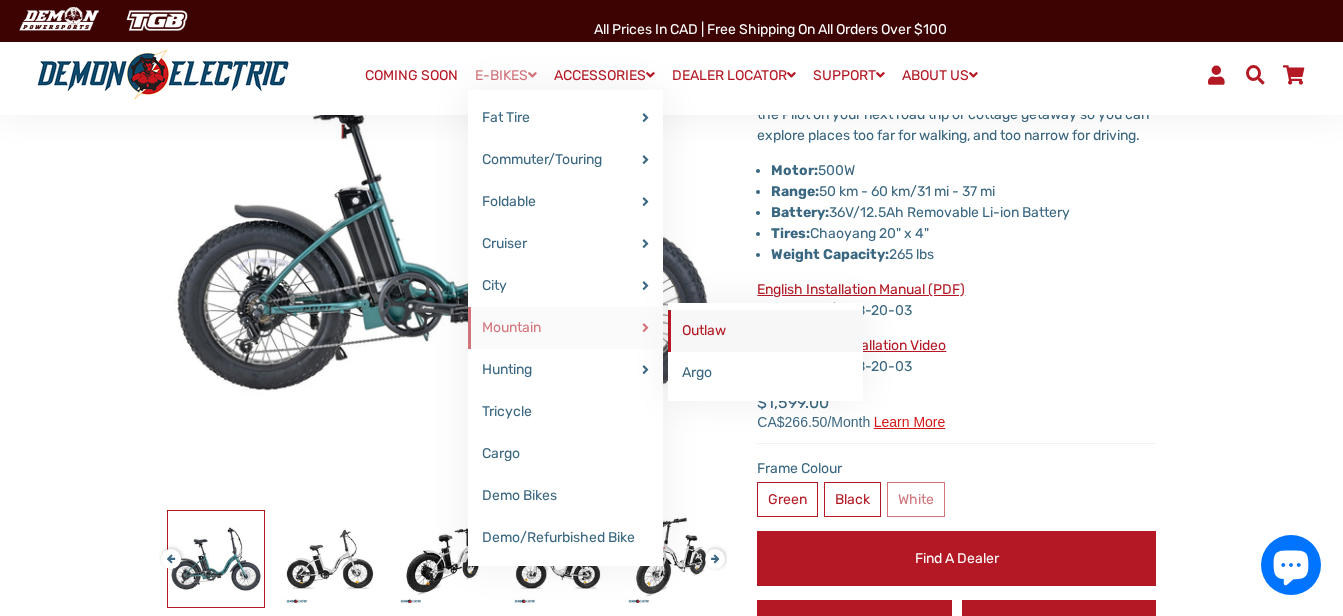 click on "Outlaw" at bounding box center [765, 331] 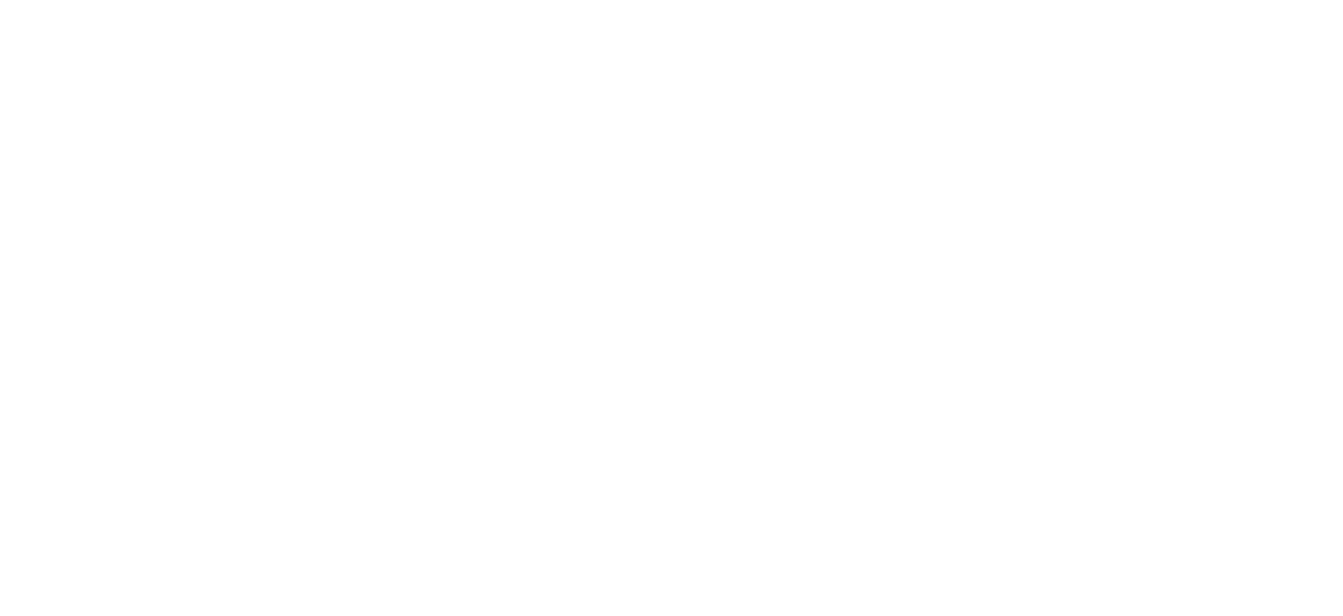 select on "******" 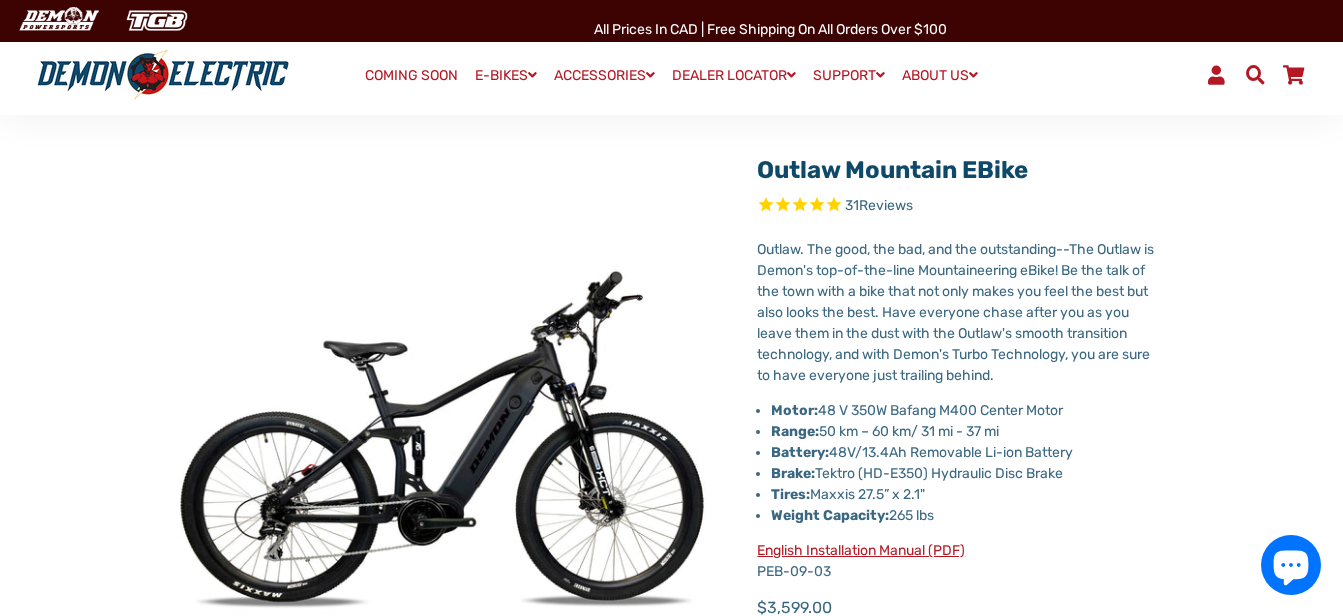 scroll, scrollTop: 0, scrollLeft: 0, axis: both 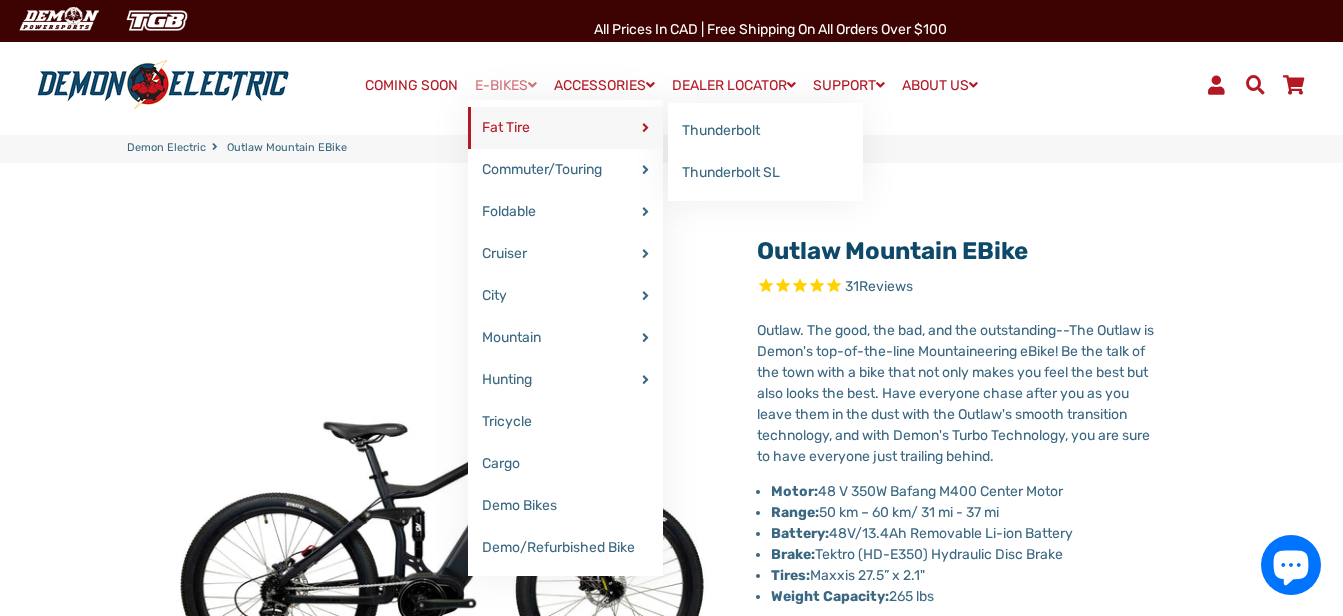 click on "Fat Tire" at bounding box center (565, 128) 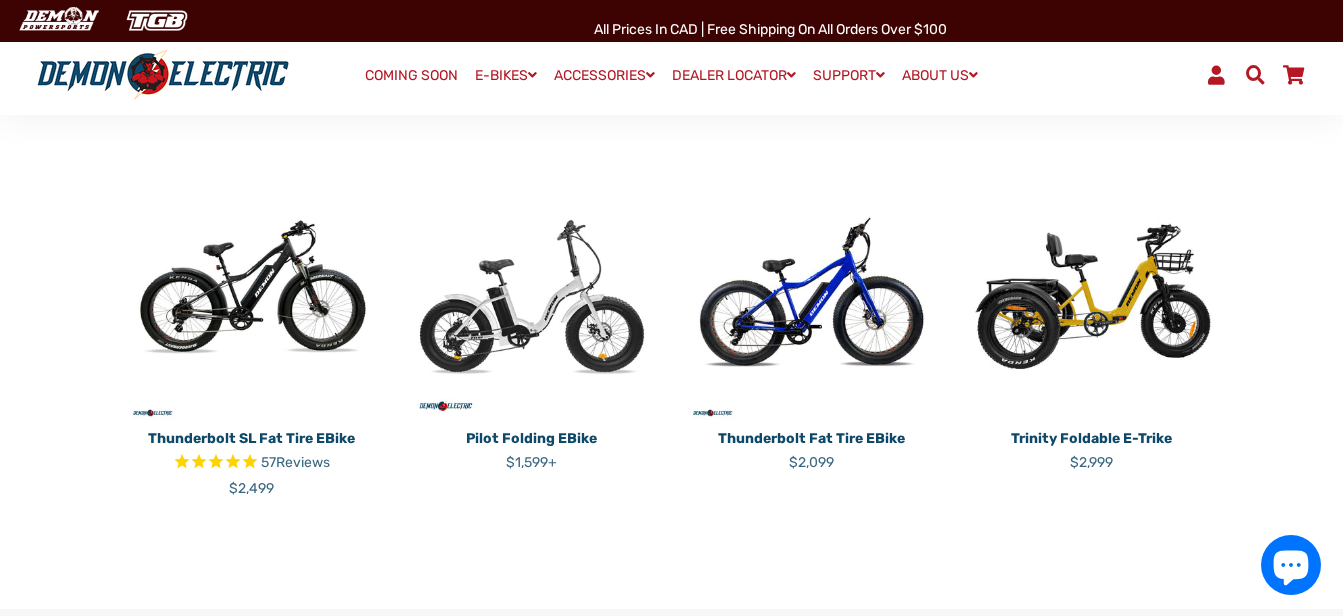 scroll, scrollTop: 500, scrollLeft: 0, axis: vertical 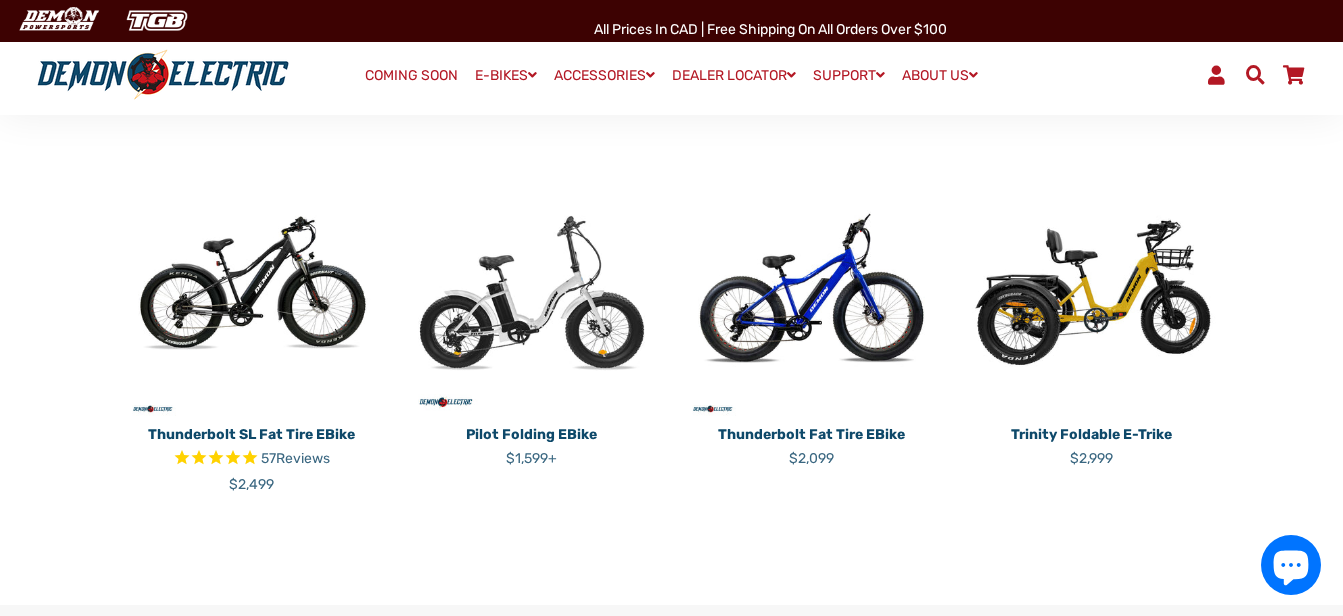 click at bounding box center (252, 292) 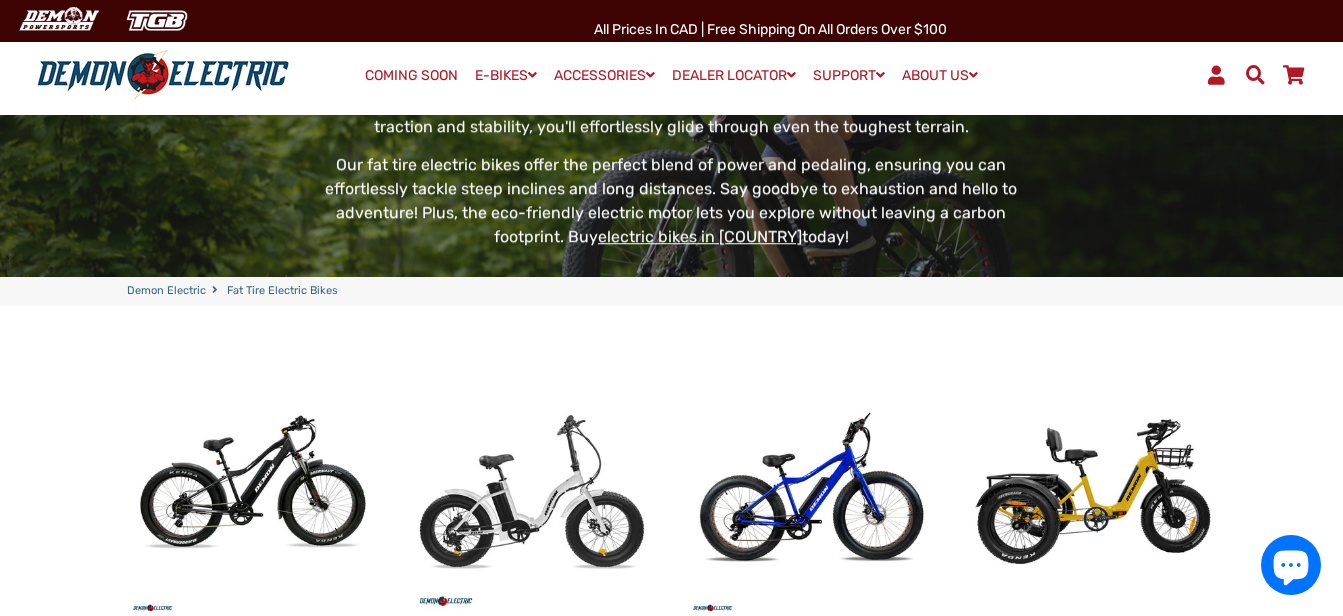 scroll, scrollTop: 300, scrollLeft: 0, axis: vertical 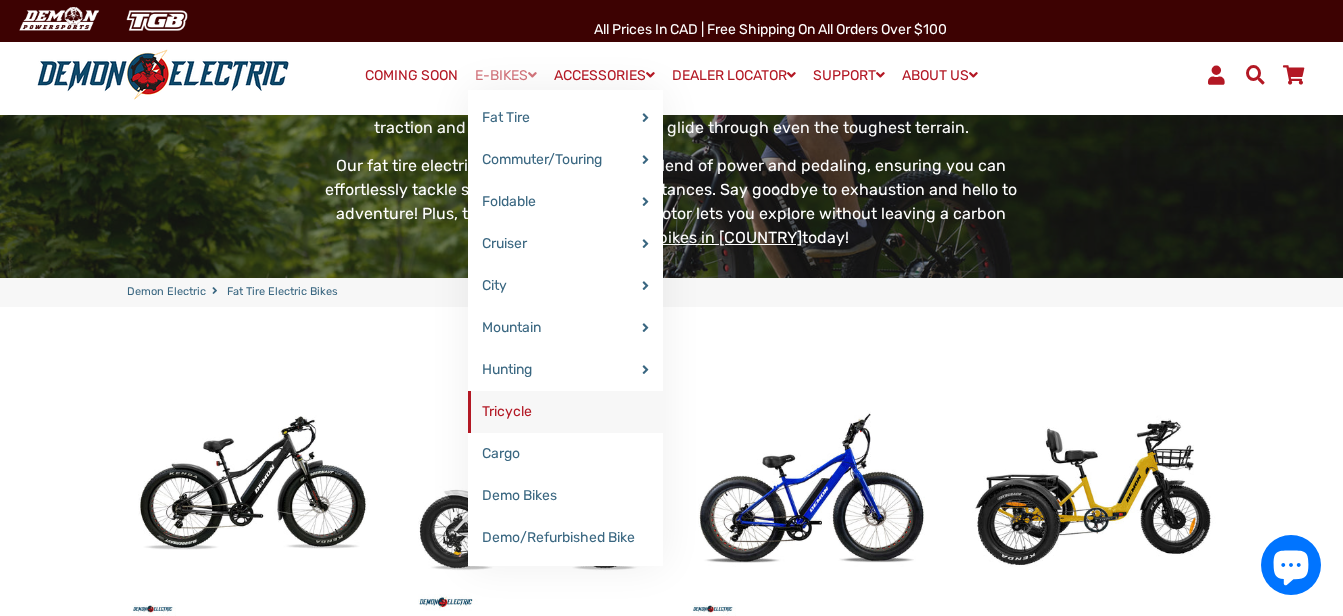 click on "Tricycle" at bounding box center [565, 412] 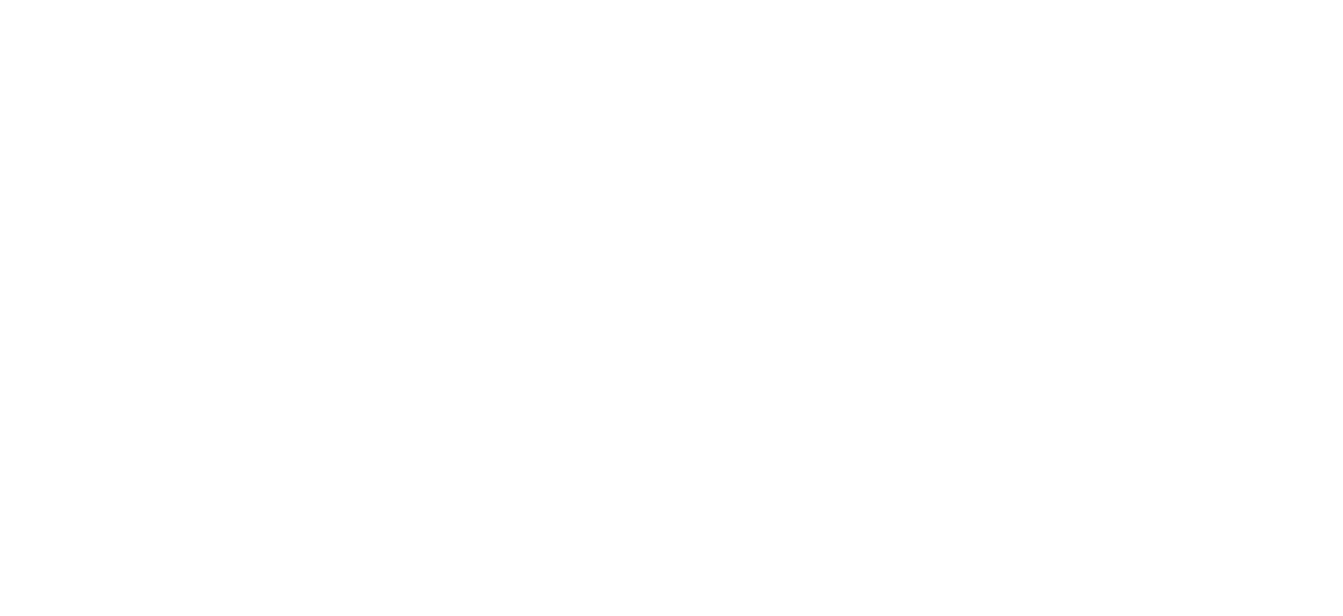 scroll, scrollTop: 0, scrollLeft: 0, axis: both 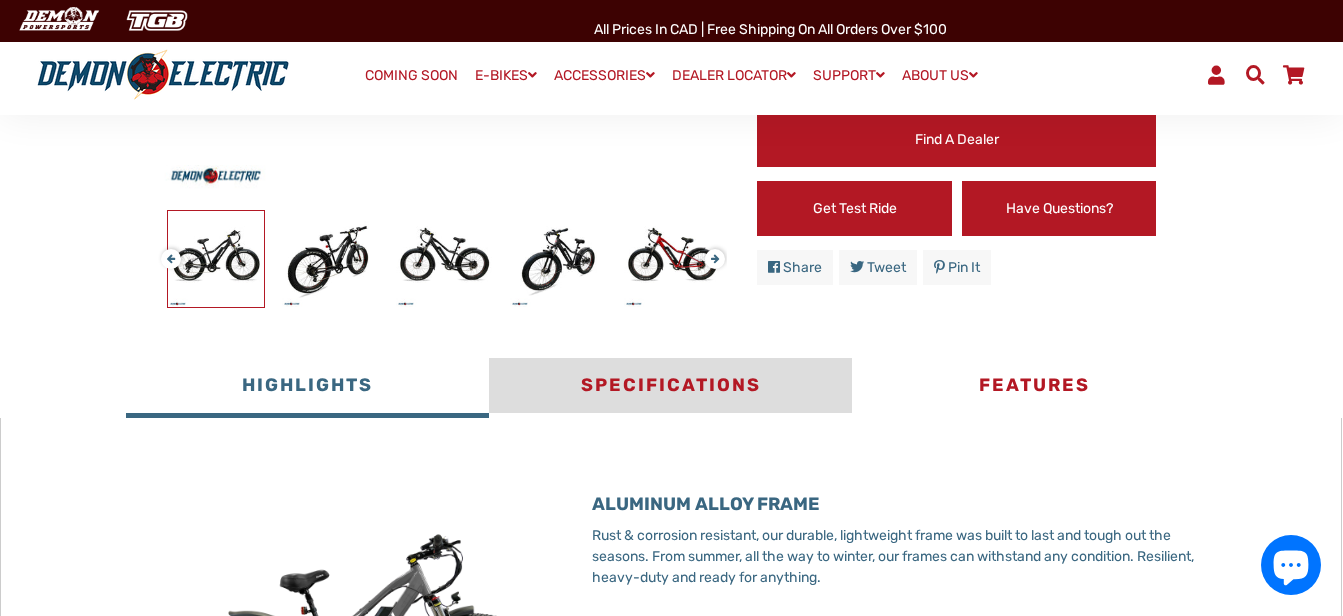 click on "Specifications" at bounding box center [670, 388] 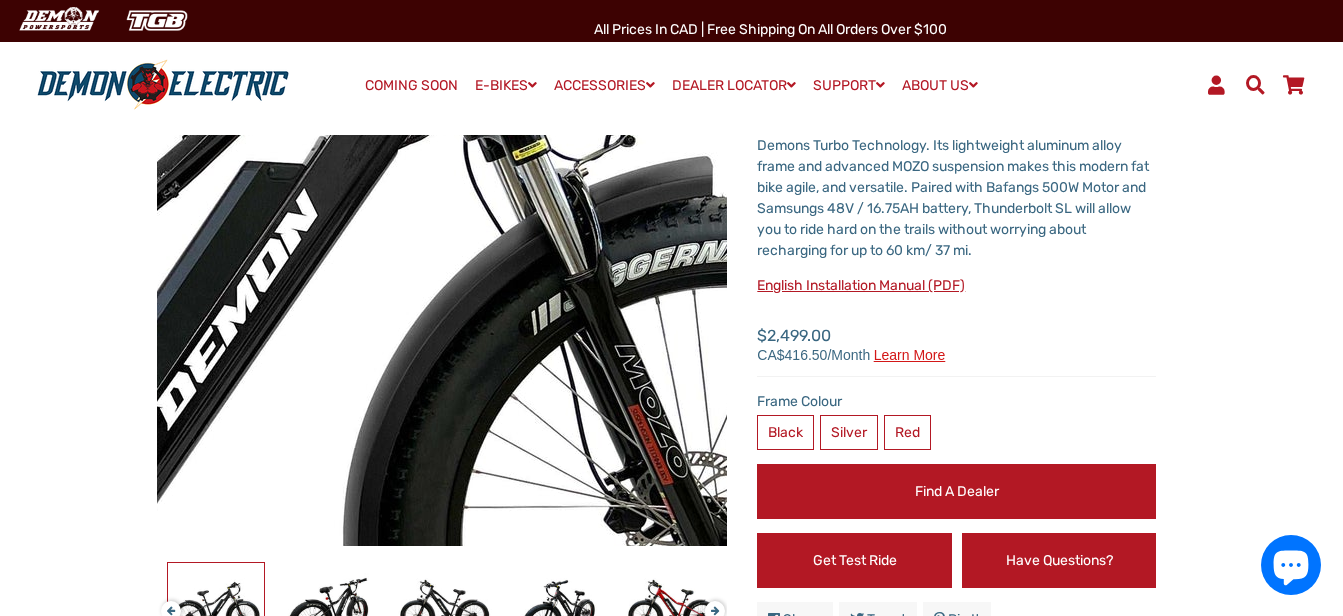 scroll, scrollTop: 0, scrollLeft: 0, axis: both 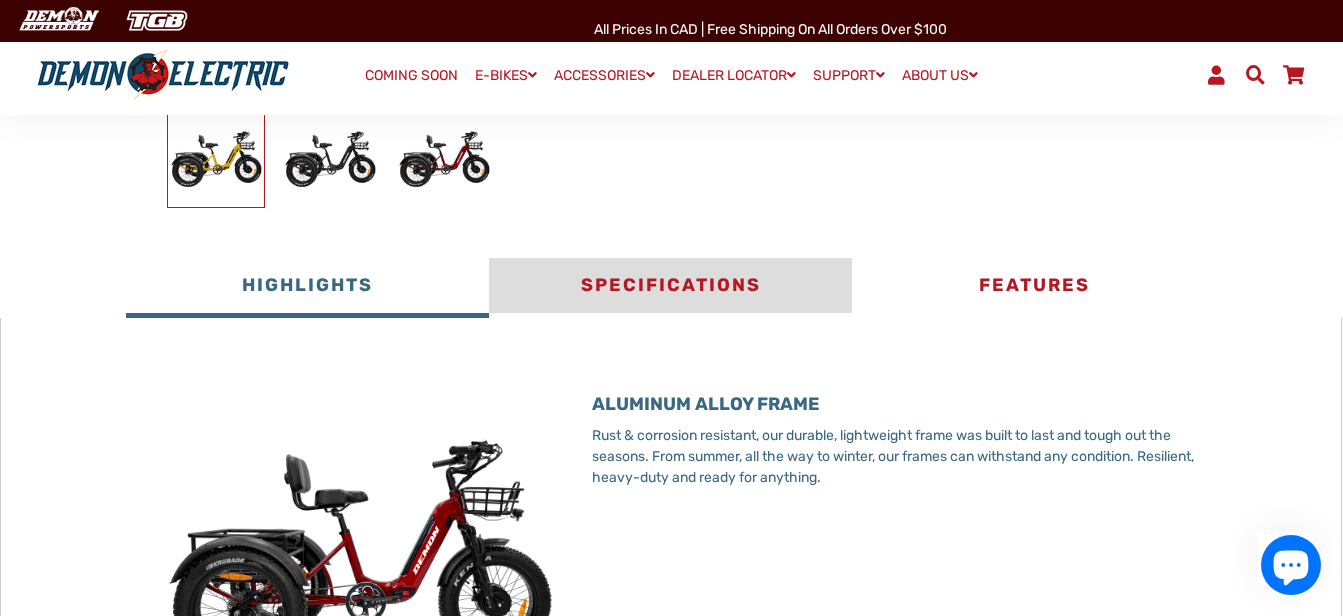 click on "Specifications" at bounding box center [670, 288] 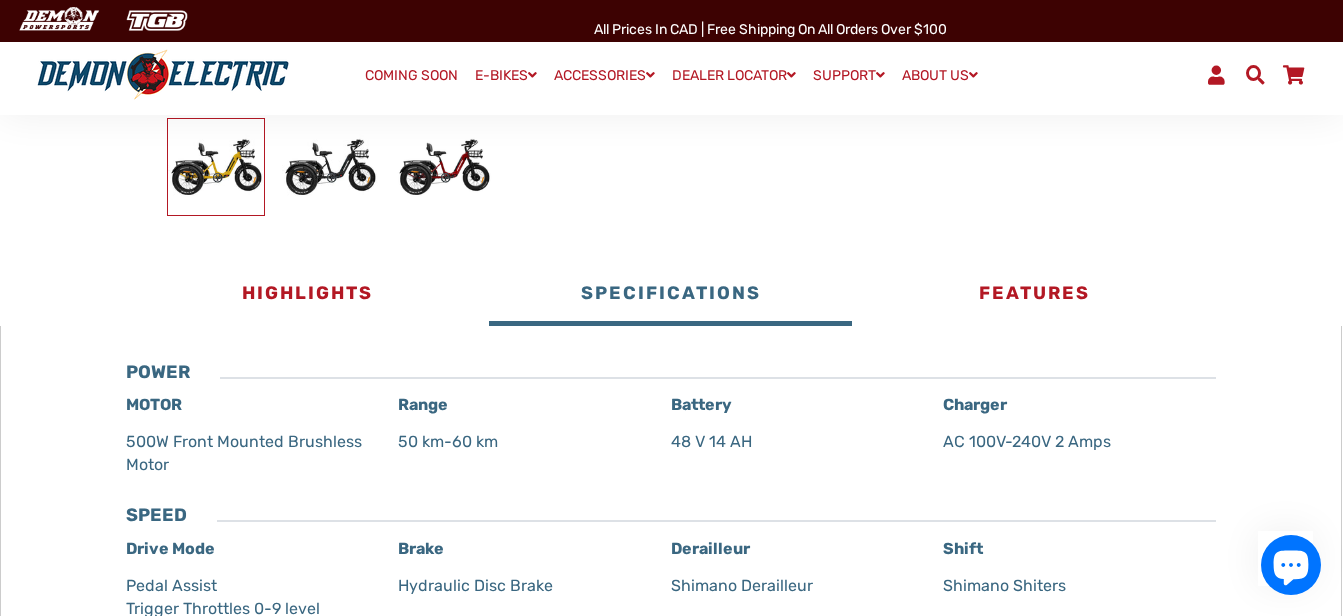 scroll, scrollTop: 800, scrollLeft: 0, axis: vertical 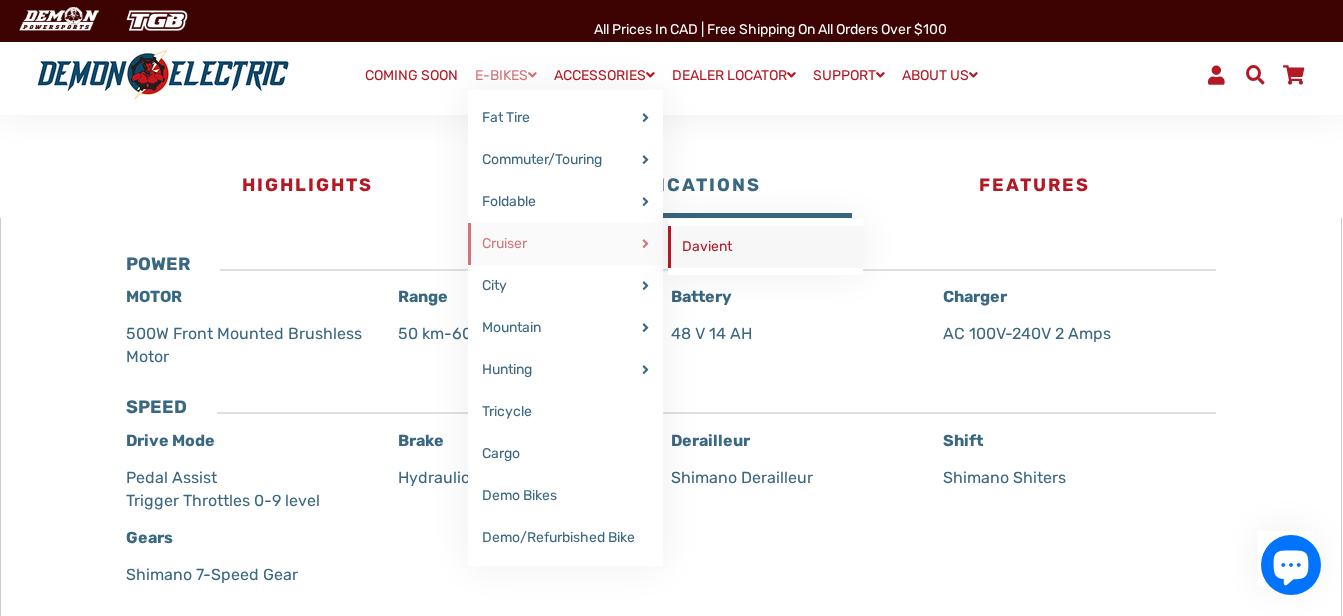 click on "Davient" at bounding box center [765, 247] 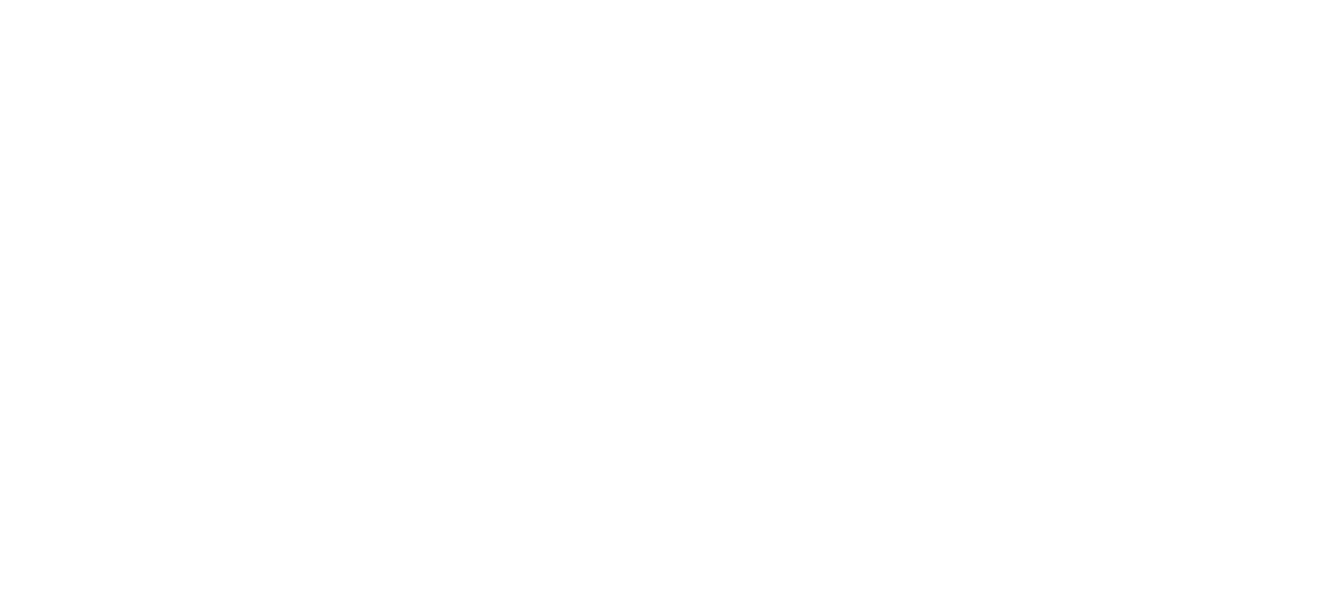 select on "******" 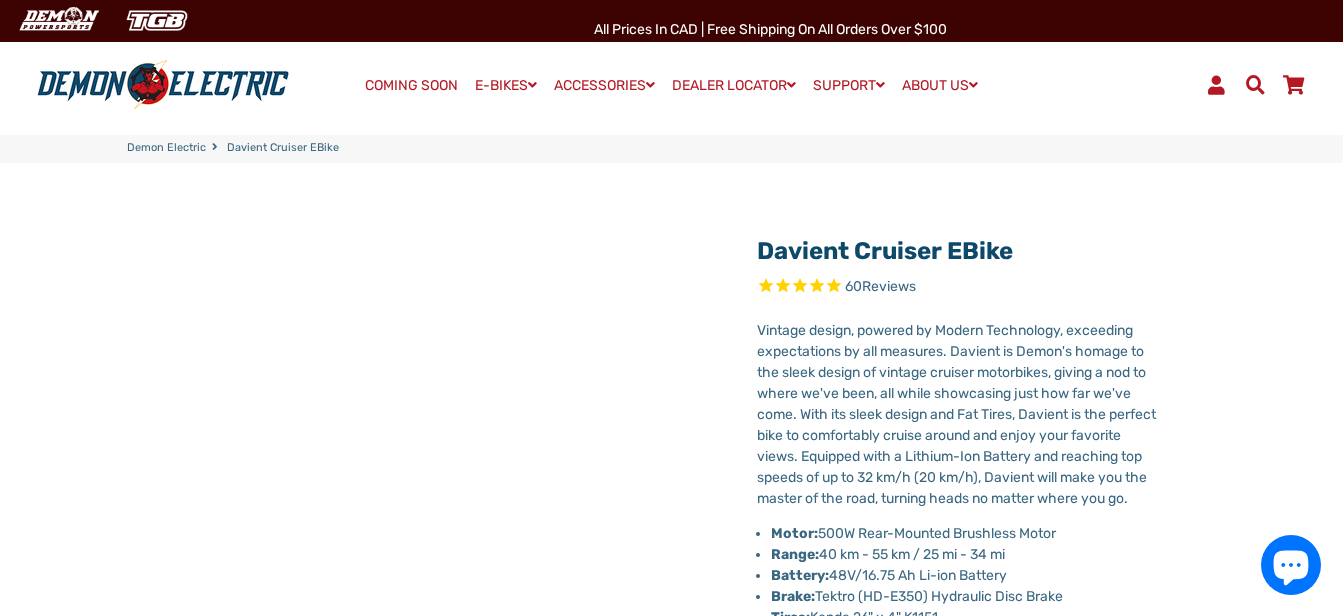 select on "******" 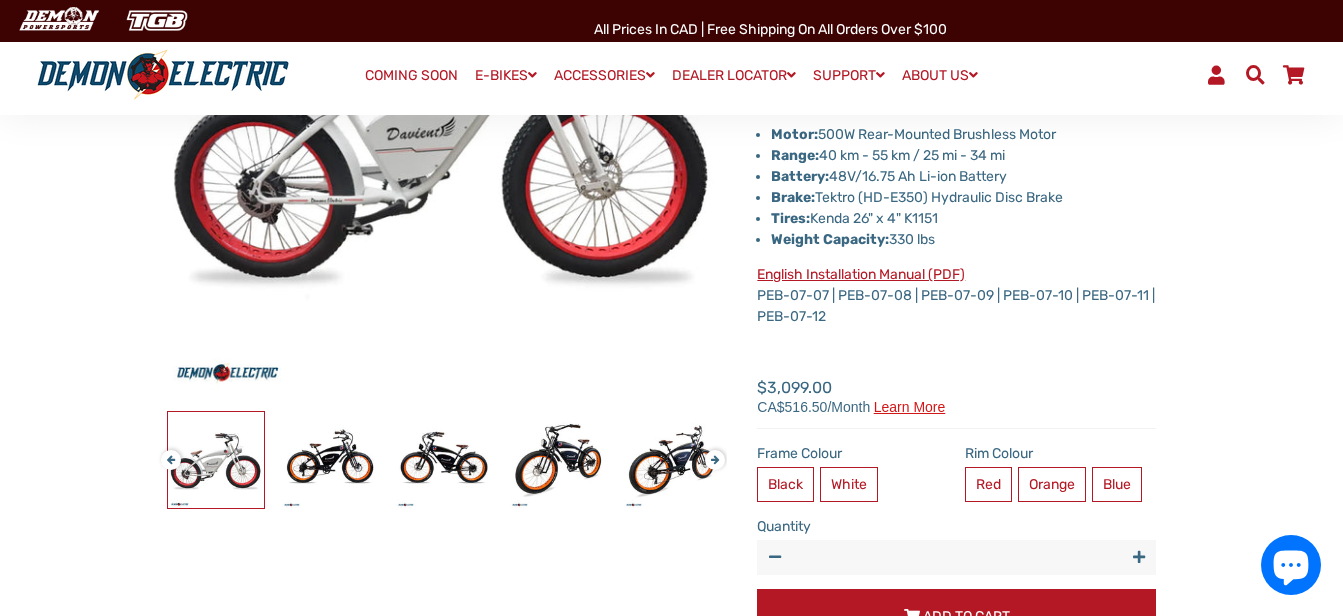 scroll, scrollTop: 400, scrollLeft: 0, axis: vertical 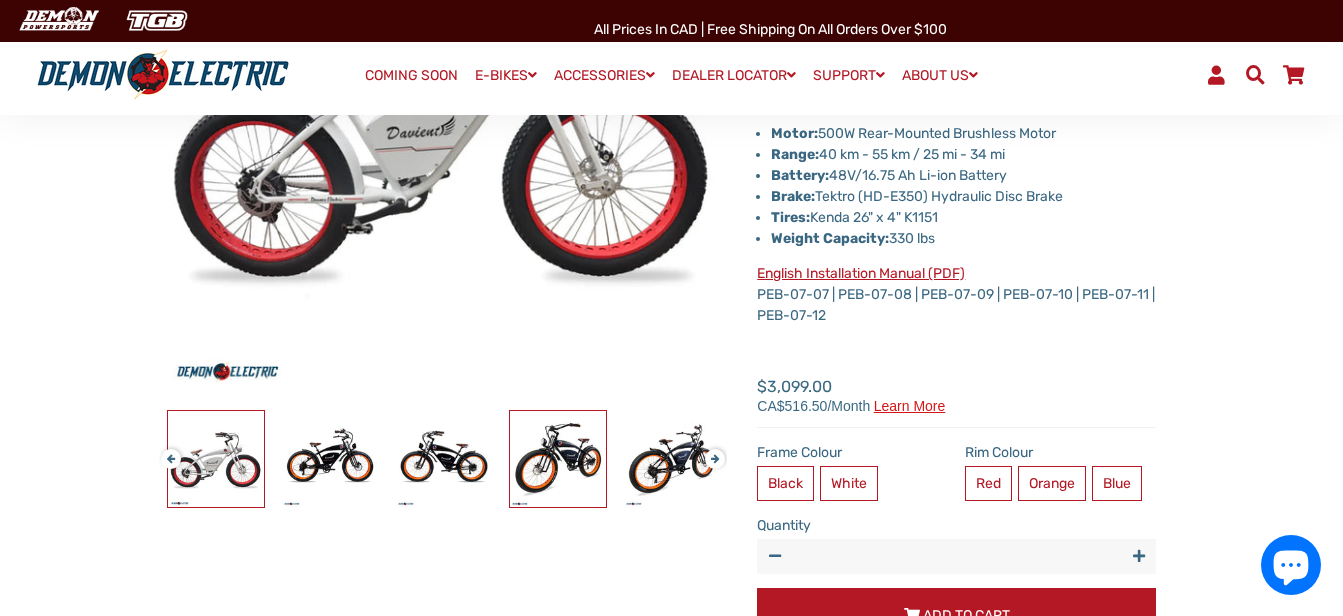 click at bounding box center (558, 459) 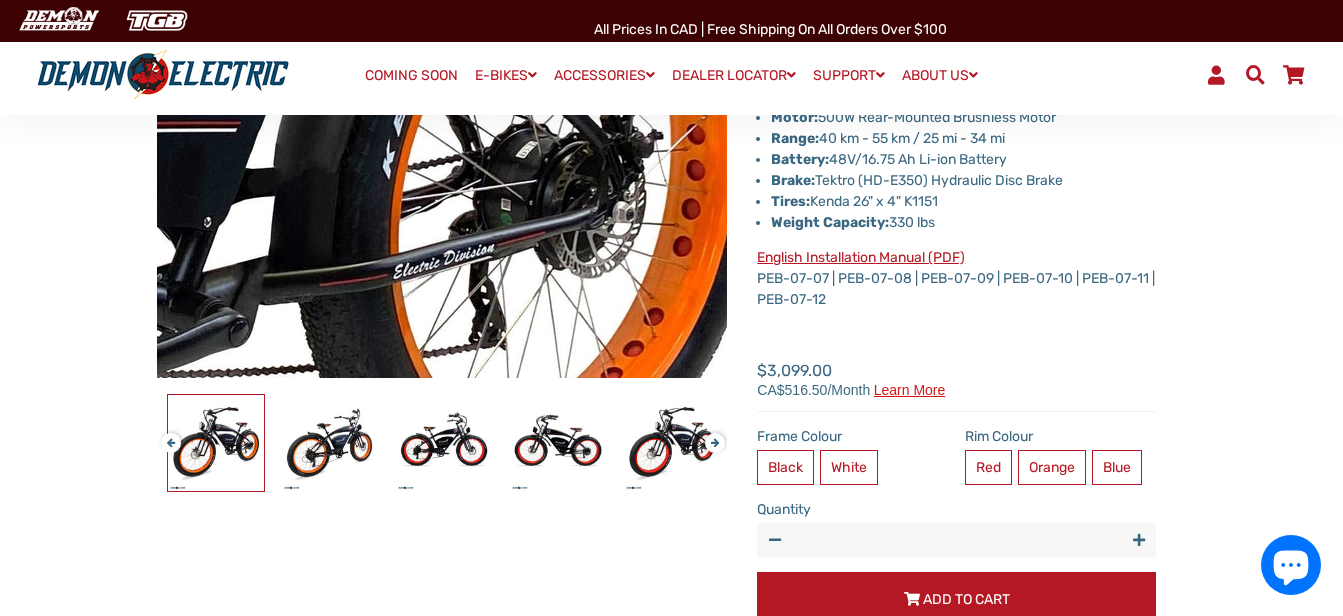 scroll, scrollTop: 419, scrollLeft: 0, axis: vertical 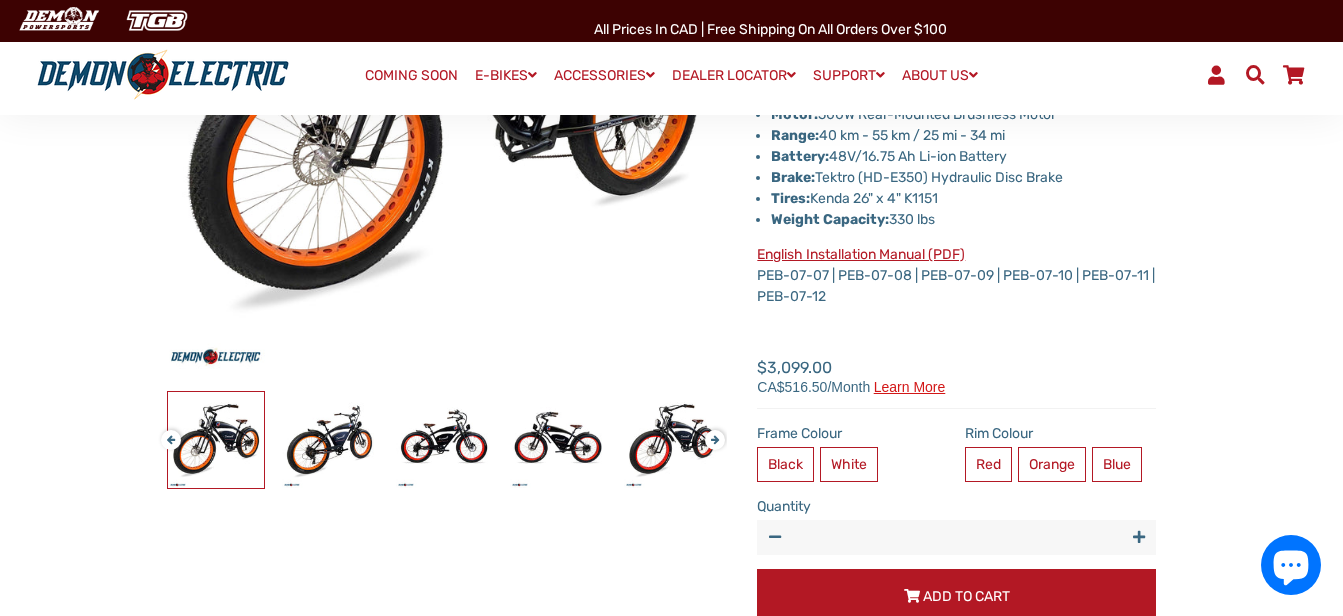 click on "Previous" at bounding box center [167, 431] 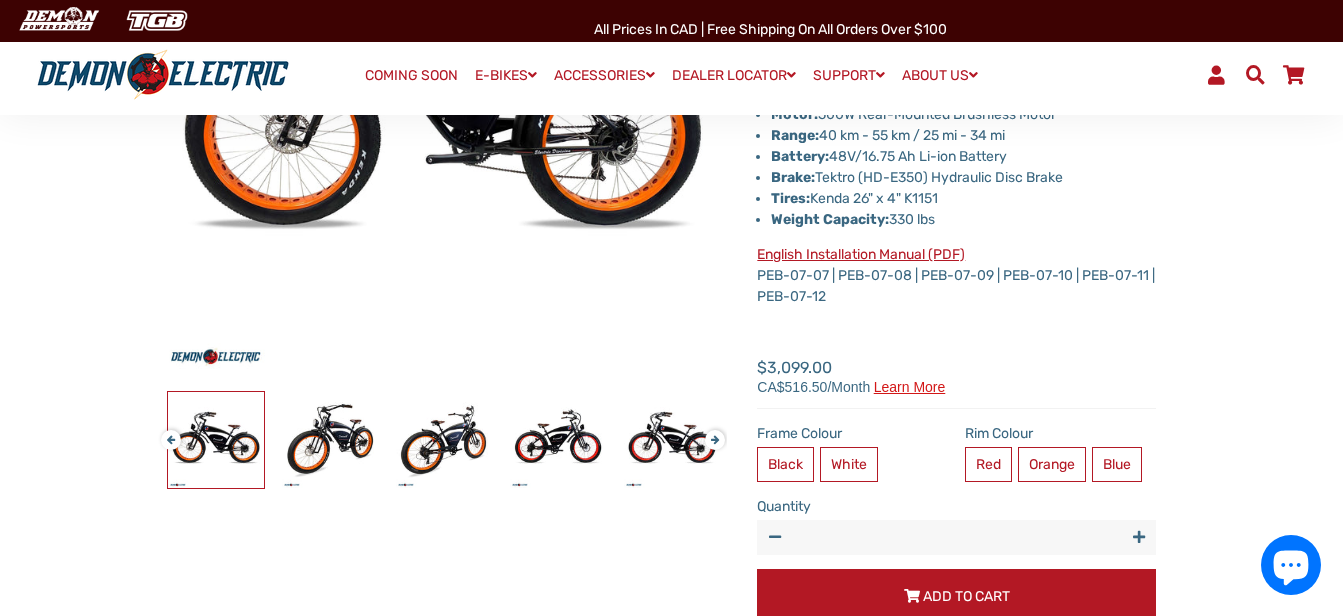 click on "Previous" at bounding box center [167, 431] 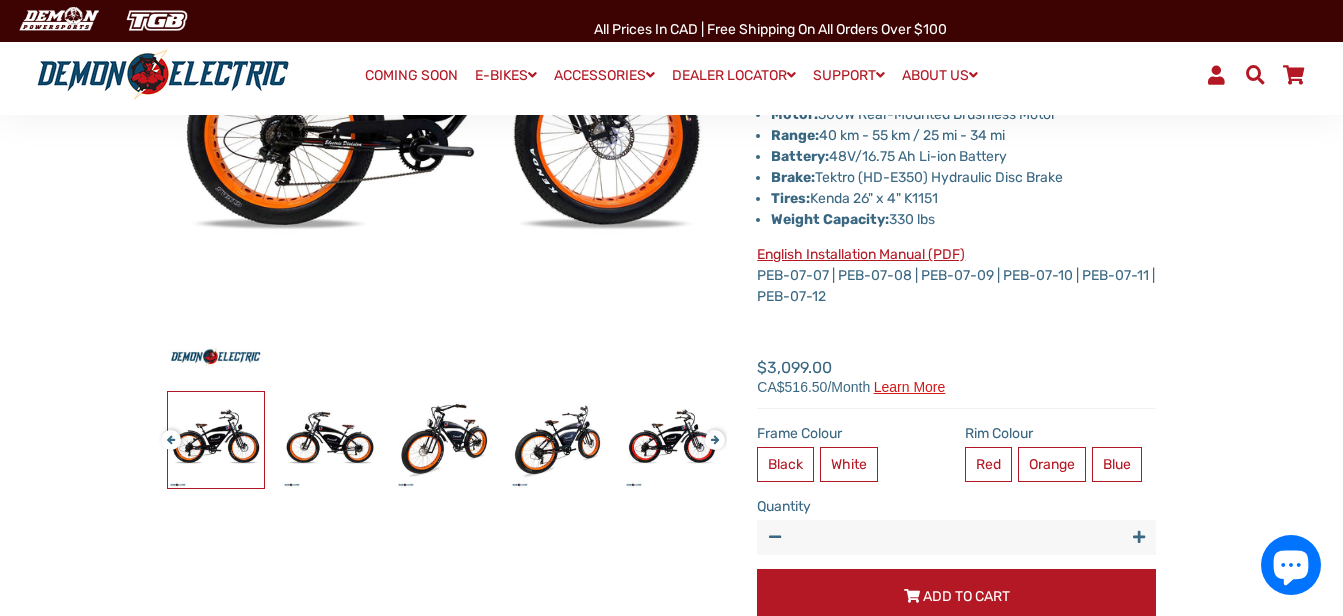 click on "Previous" at bounding box center (167, 431) 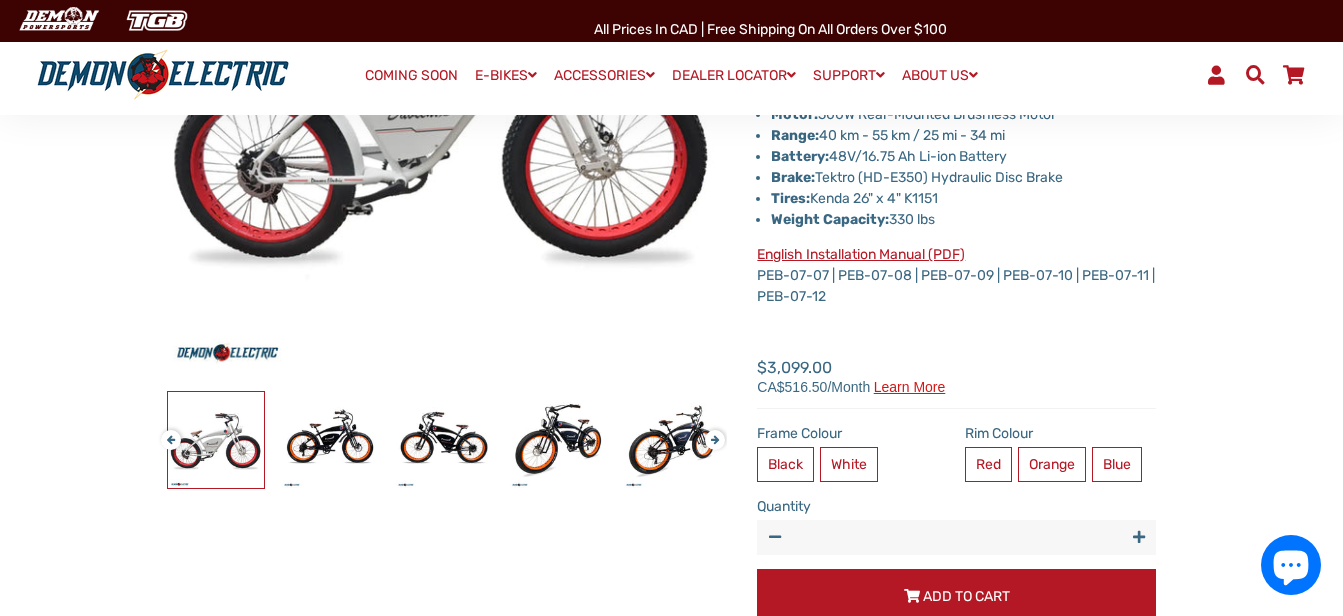click on "Previous" at bounding box center (167, 431) 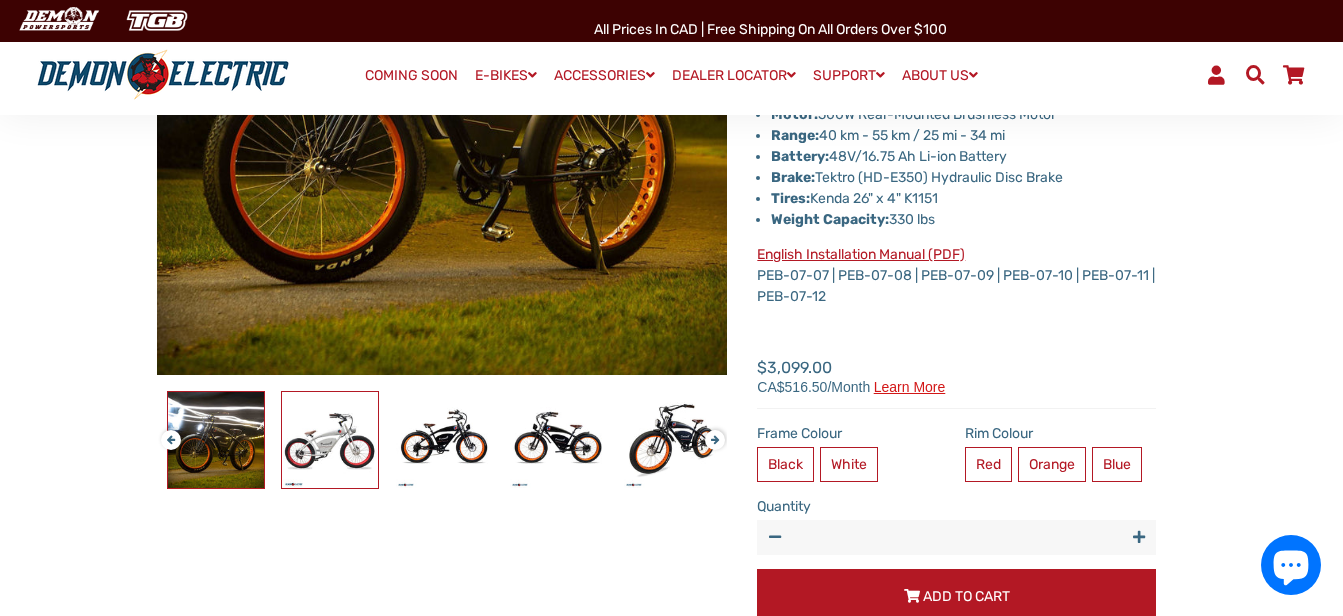 click at bounding box center [330, 440] 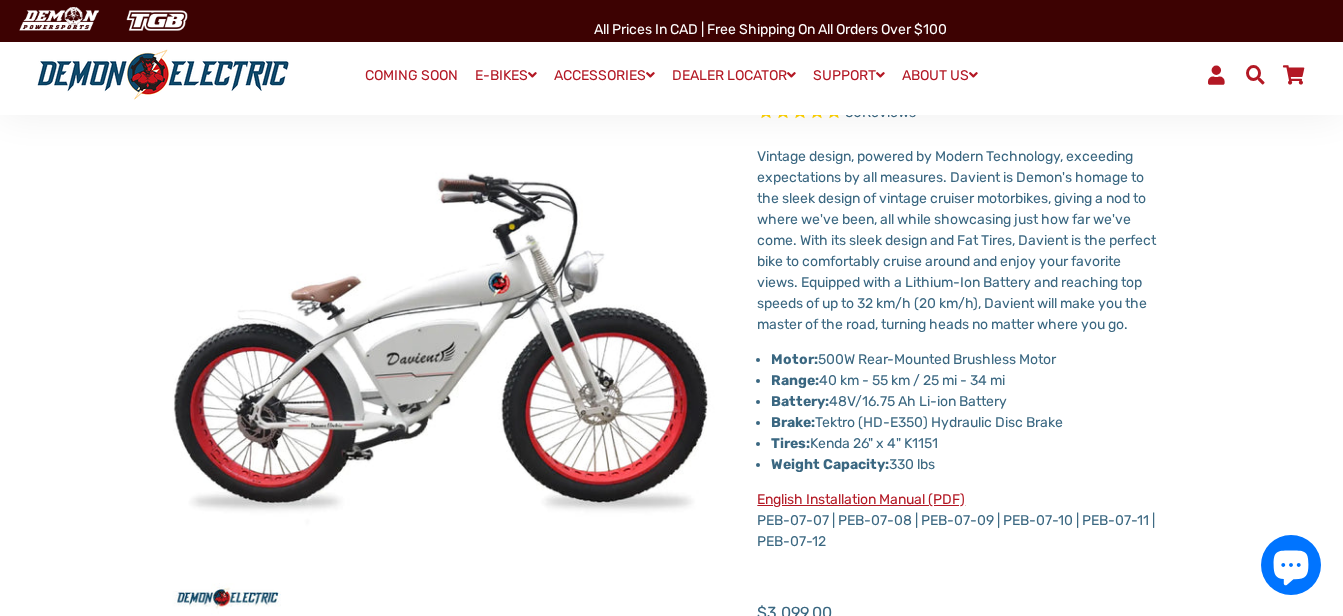 scroll, scrollTop: 219, scrollLeft: 0, axis: vertical 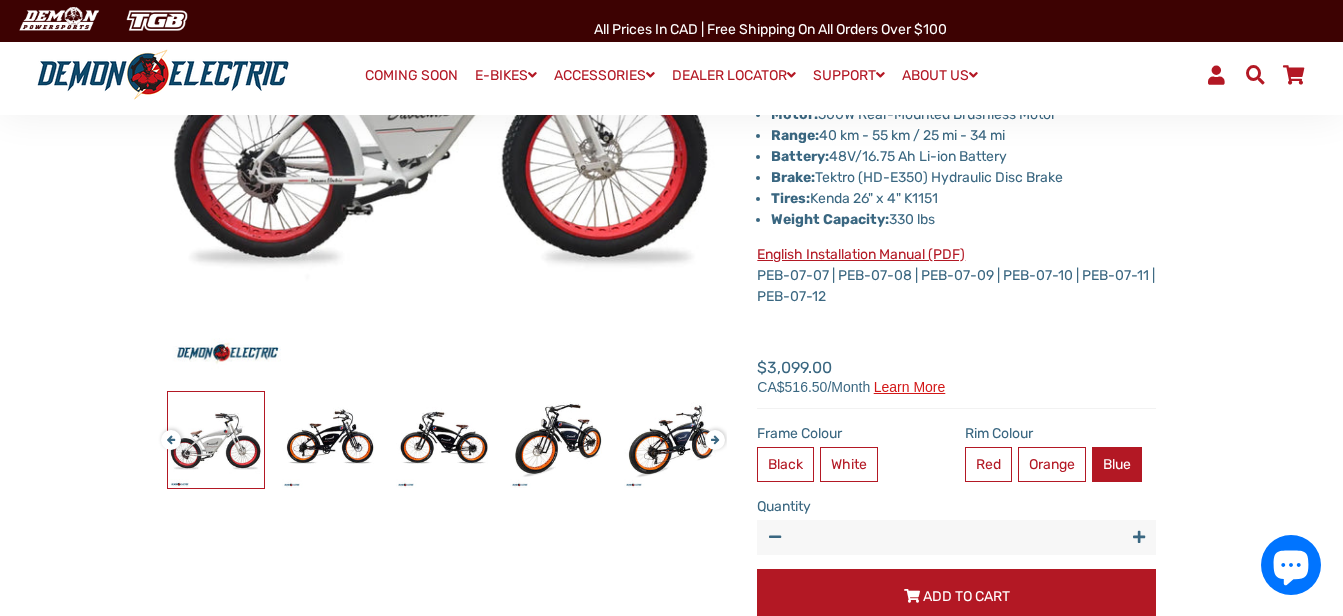click on "Blue" at bounding box center (1117, 464) 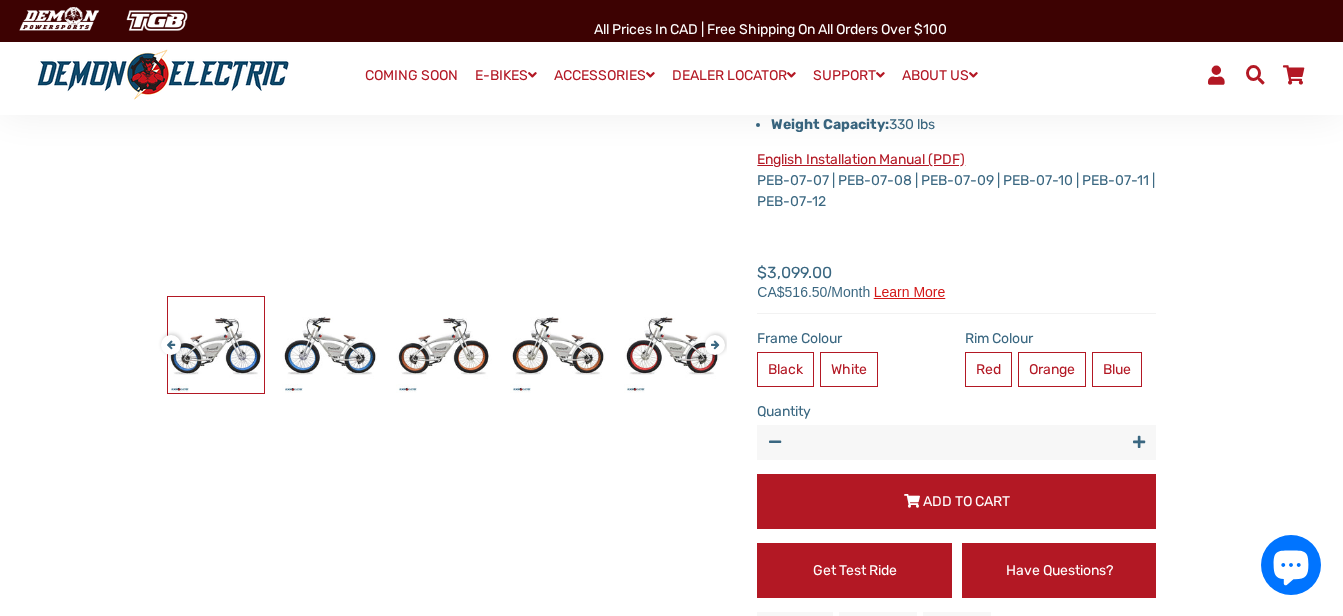 scroll, scrollTop: 519, scrollLeft: 0, axis: vertical 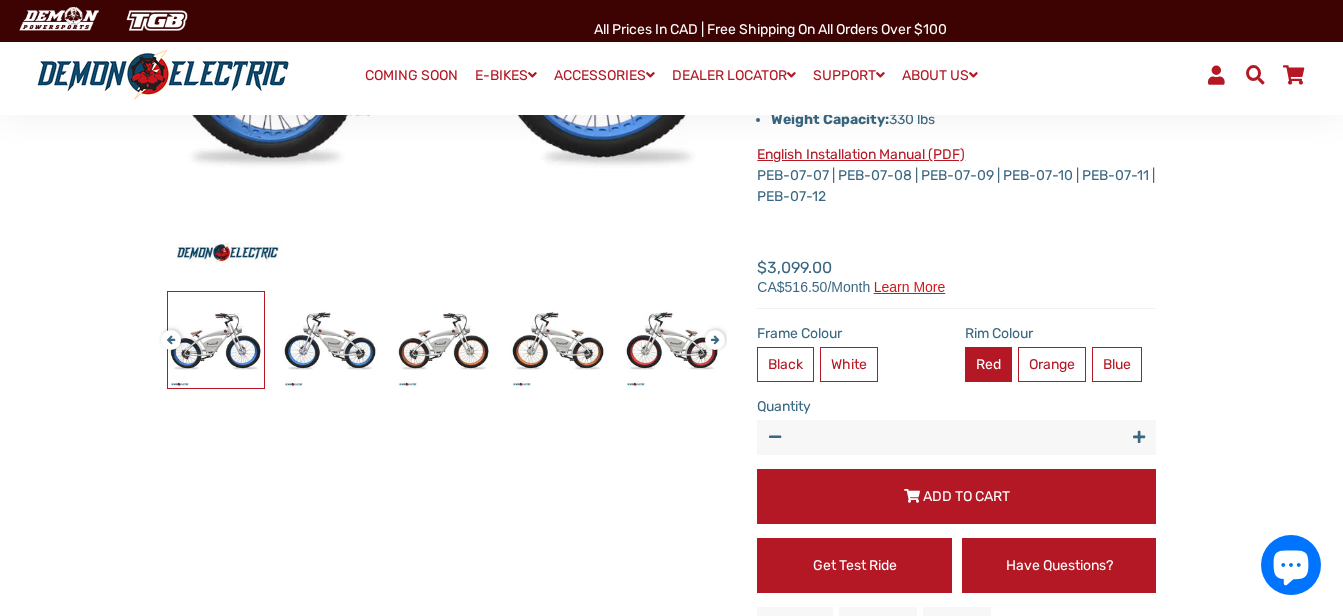 click on "Red" at bounding box center (988, 364) 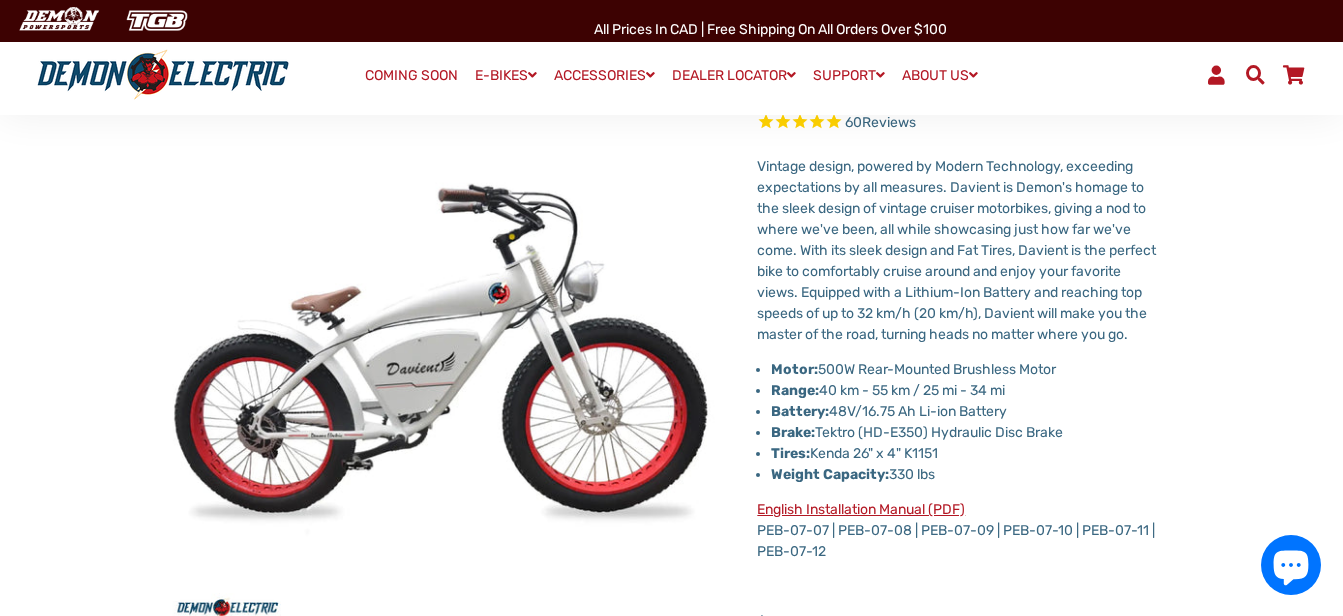 scroll, scrollTop: 119, scrollLeft: 0, axis: vertical 